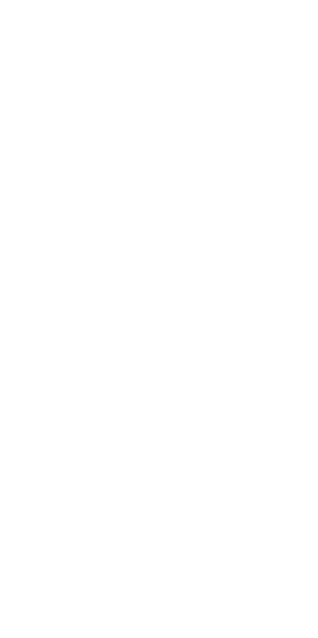 scroll, scrollTop: 0, scrollLeft: 0, axis: both 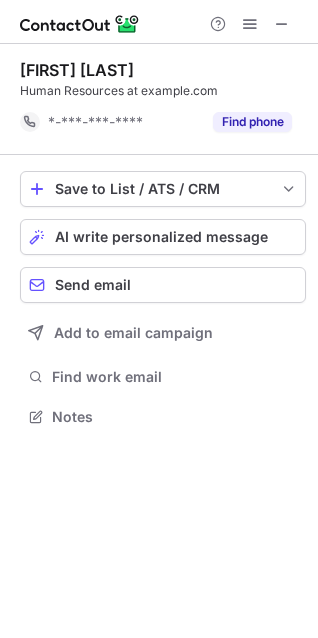 click on "[FIRST] [LAST] Human Resources at example.com [PHONE] Find phone" at bounding box center [163, 99] 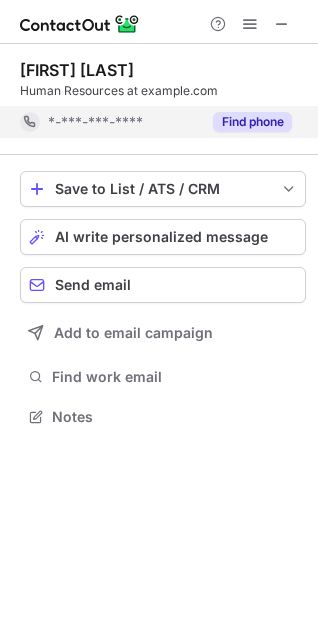 click on "Find phone" at bounding box center [252, 122] 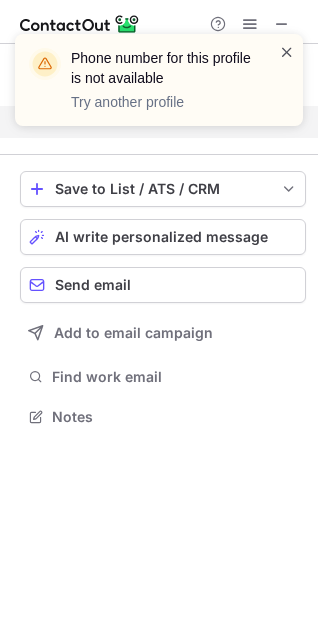 click at bounding box center (287, 52) 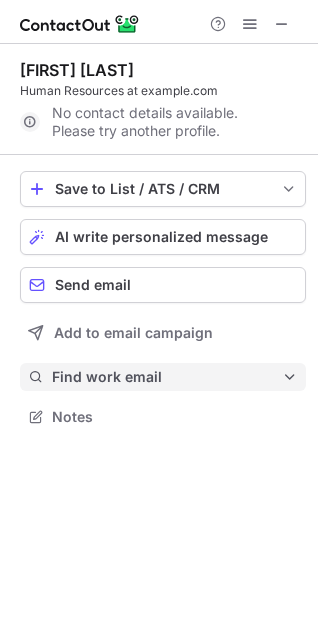 click on "Find work email" at bounding box center (167, 377) 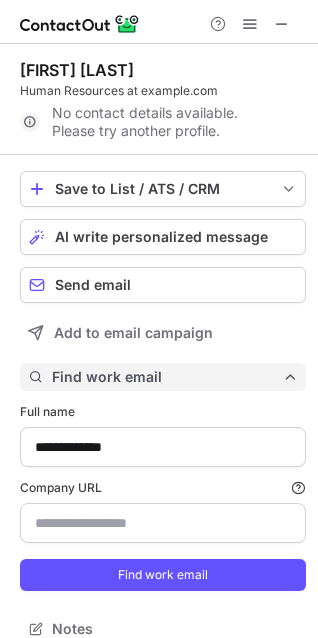 scroll, scrollTop: 10, scrollLeft: 10, axis: both 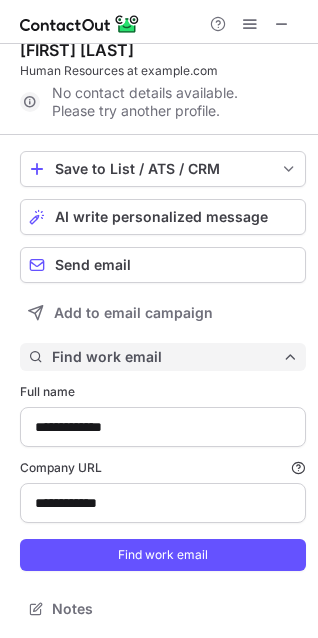 click at bounding box center (290, 357) 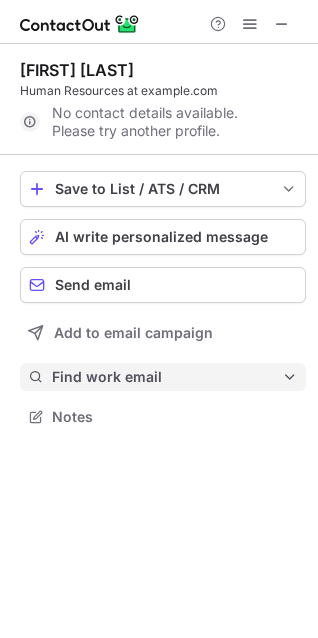 click on "Find work email" at bounding box center [167, 377] 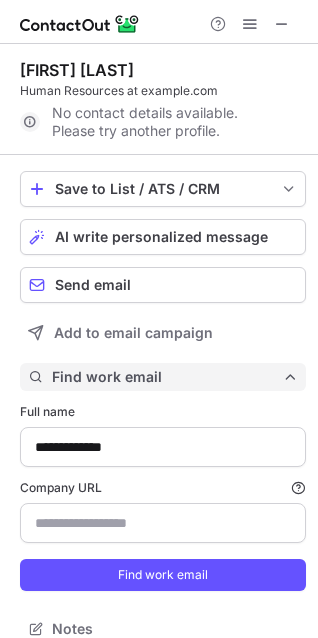scroll, scrollTop: 10, scrollLeft: 10, axis: both 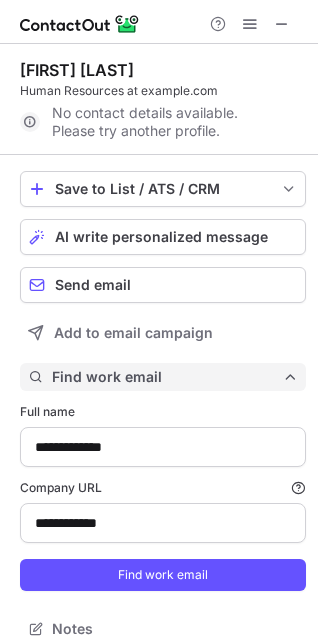 type 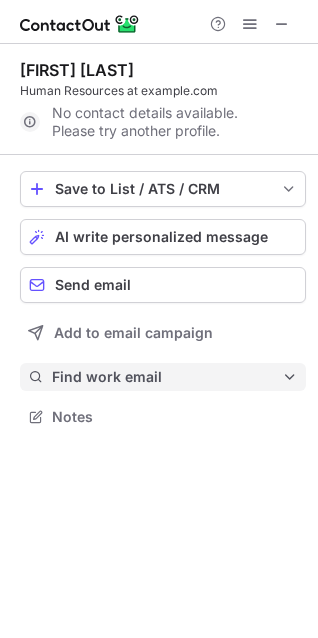 scroll, scrollTop: 10, scrollLeft: 10, axis: both 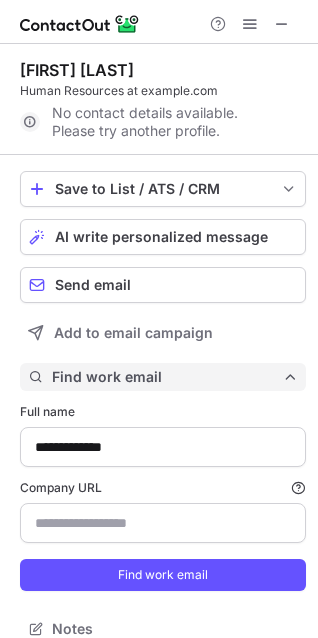 type on "**********" 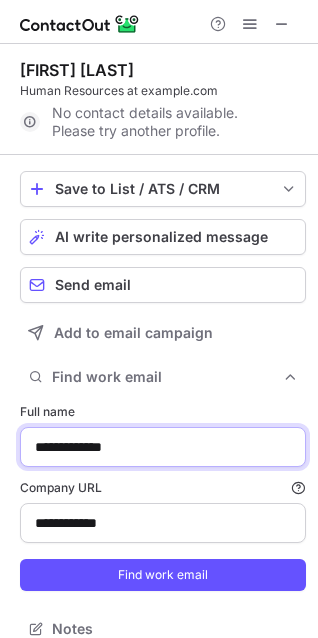 click on "**********" at bounding box center [163, 447] 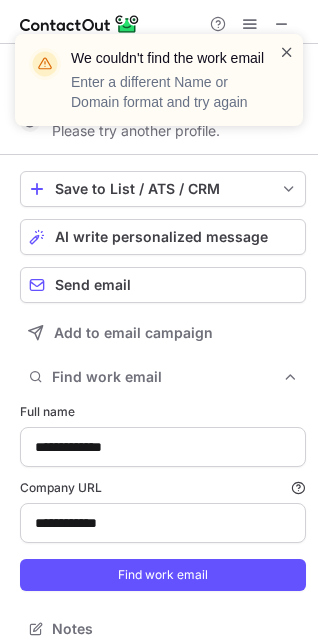 click at bounding box center [287, 52] 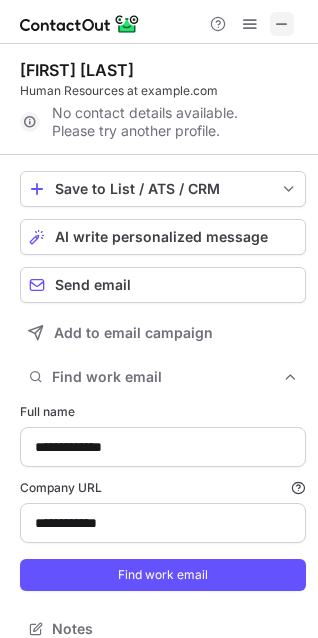 click at bounding box center [282, 24] 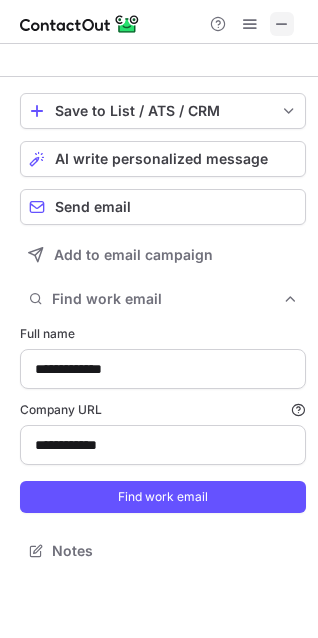 type on "**********" 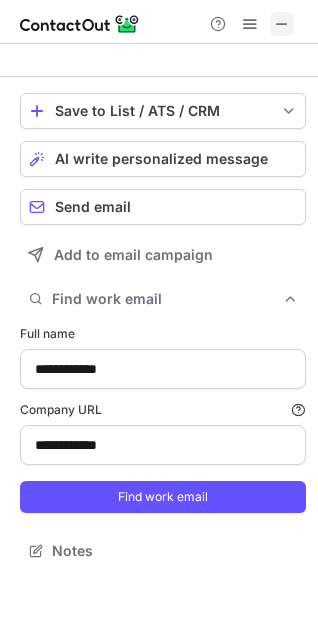 scroll, scrollTop: 9, scrollLeft: 10, axis: both 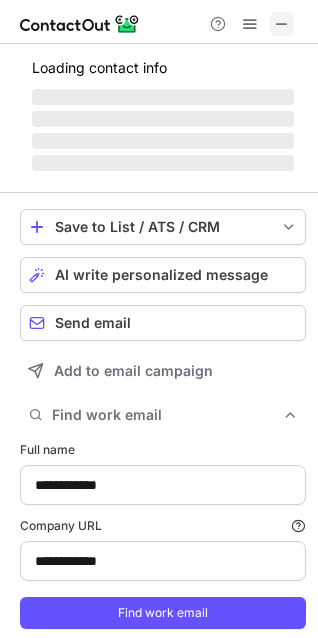 type on "**********" 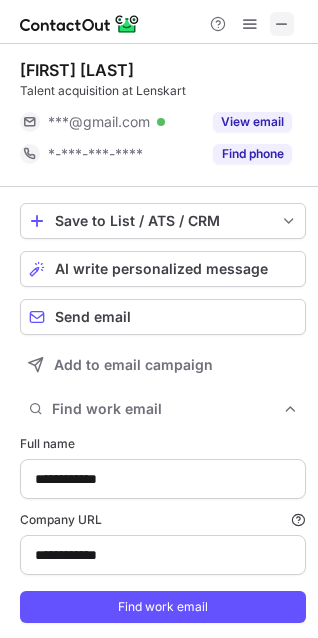 scroll, scrollTop: 647, scrollLeft: 304, axis: both 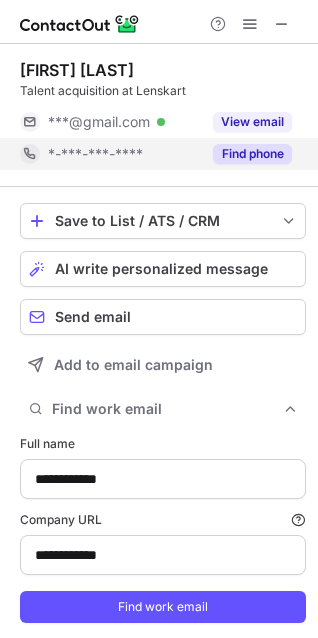 click on "Find phone" at bounding box center (252, 154) 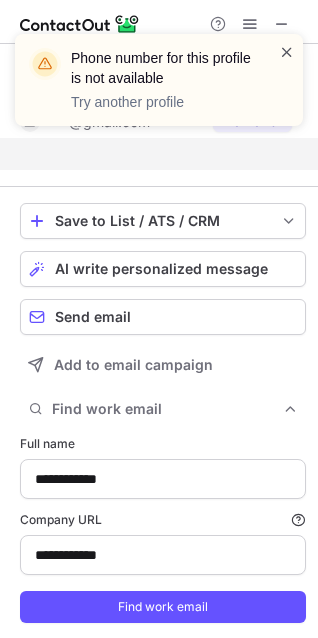 scroll, scrollTop: 614, scrollLeft: 304, axis: both 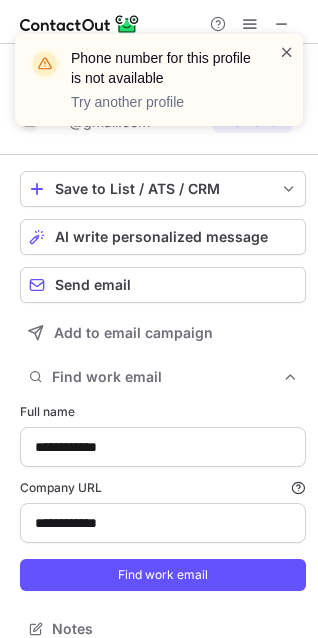 click at bounding box center (287, 52) 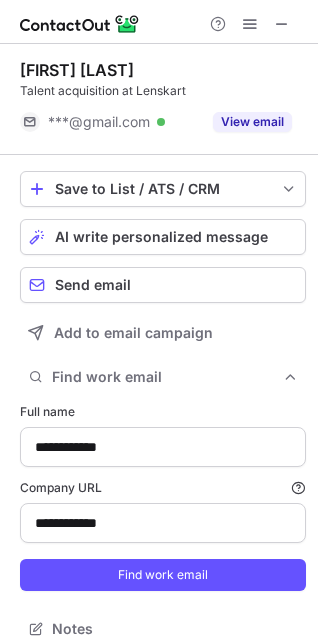 click on "View email" at bounding box center (252, 122) 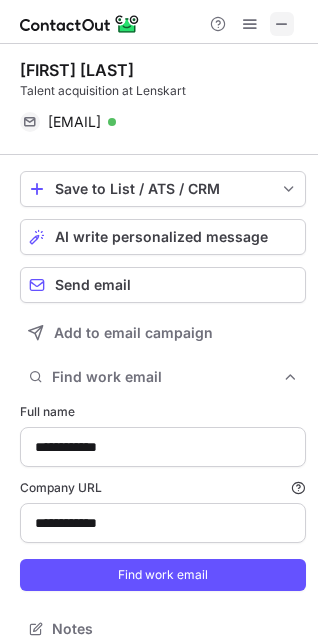 click at bounding box center [282, 24] 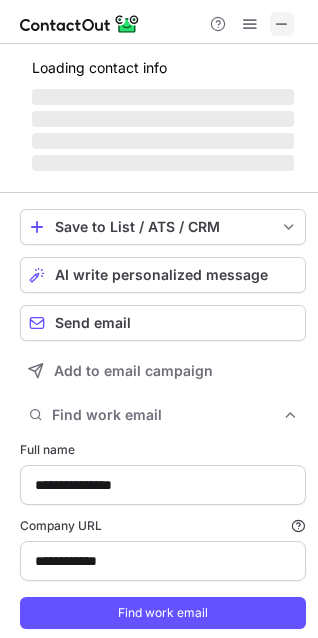scroll, scrollTop: 9, scrollLeft: 10, axis: both 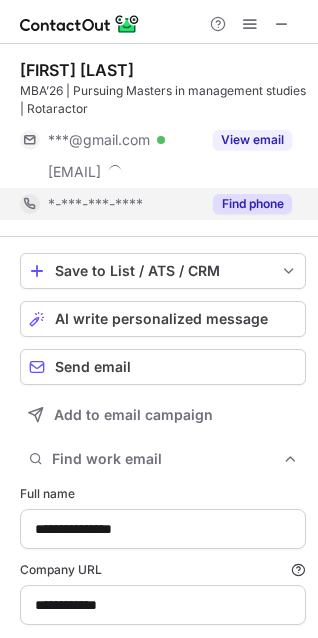 click on "Find phone" at bounding box center [252, 204] 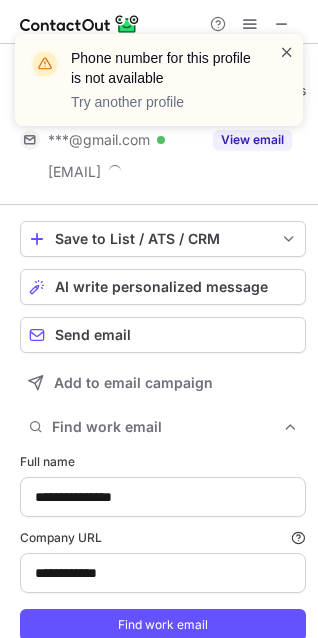 scroll, scrollTop: 664, scrollLeft: 304, axis: both 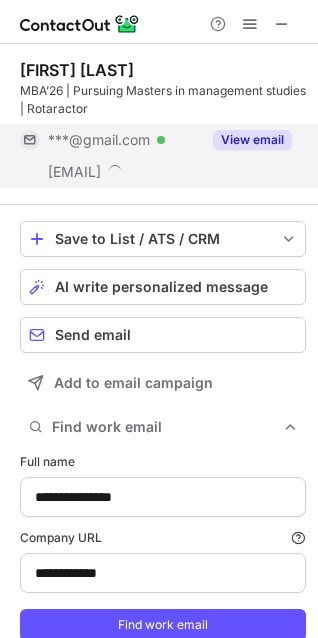 click on "View email" at bounding box center [252, 140] 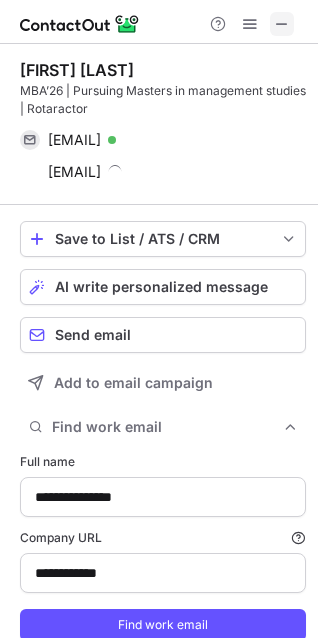 click at bounding box center (282, 24) 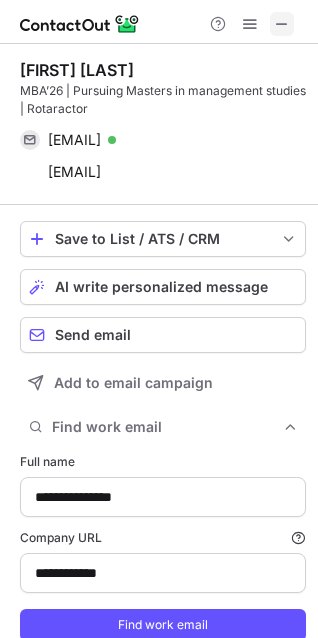 click at bounding box center (282, 24) 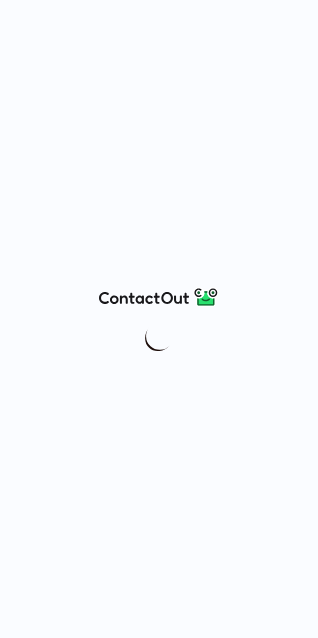 scroll, scrollTop: 0, scrollLeft: 0, axis: both 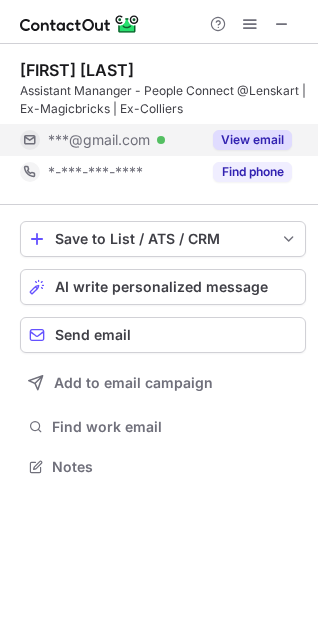 click on "View email" at bounding box center (252, 140) 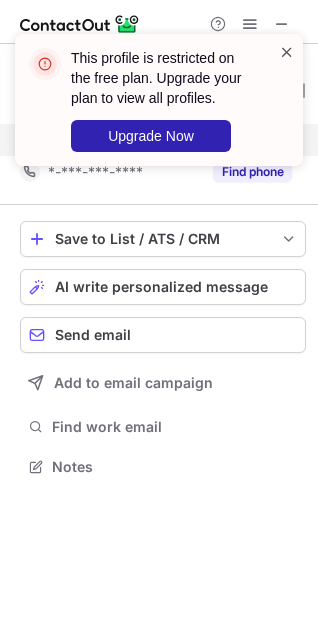click at bounding box center (287, 52) 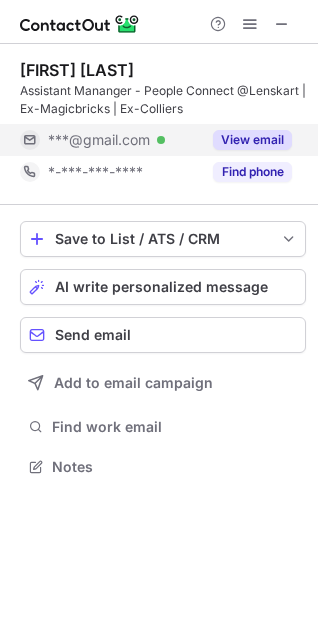 click at bounding box center [282, 24] 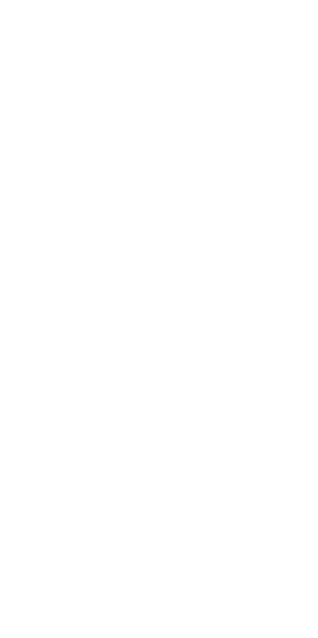 scroll, scrollTop: 0, scrollLeft: 0, axis: both 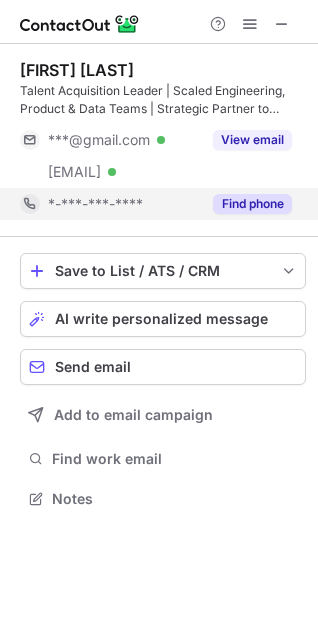 click on "Find phone" at bounding box center [252, 204] 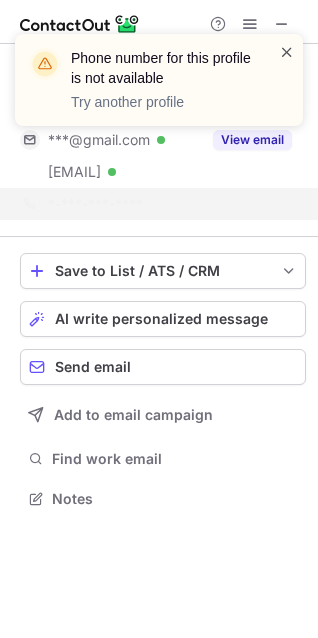 click at bounding box center (287, 52) 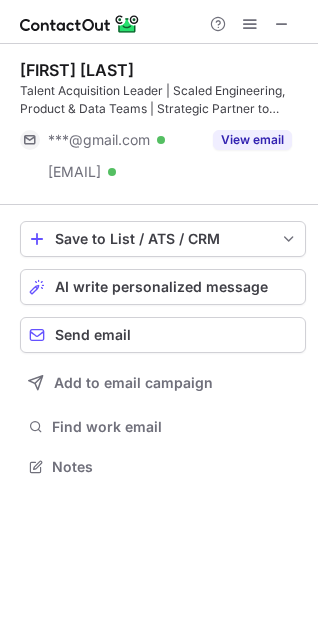scroll, scrollTop: 452, scrollLeft: 318, axis: both 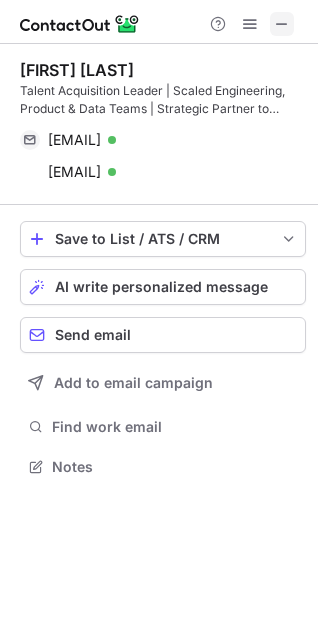 click at bounding box center [282, 24] 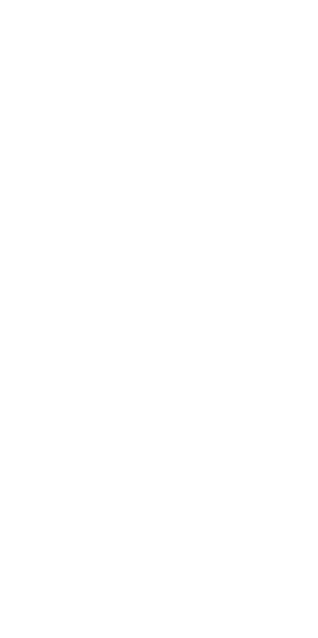 scroll, scrollTop: 0, scrollLeft: 0, axis: both 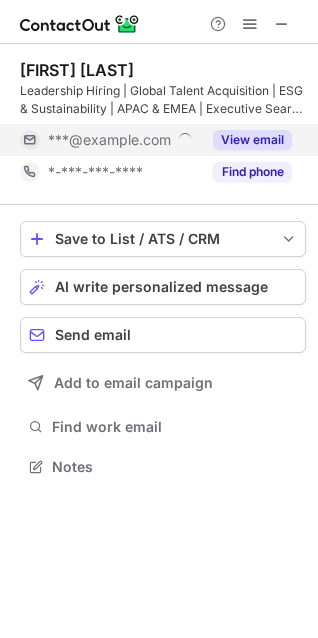click on "View email" at bounding box center [252, 140] 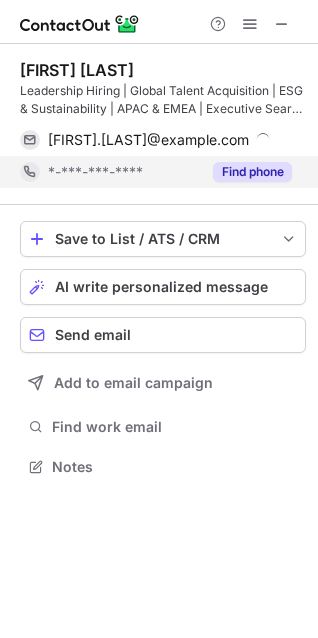 click on "Find phone" at bounding box center [252, 172] 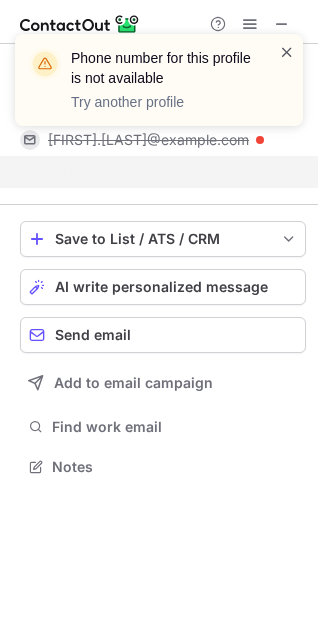 scroll, scrollTop: 420, scrollLeft: 318, axis: both 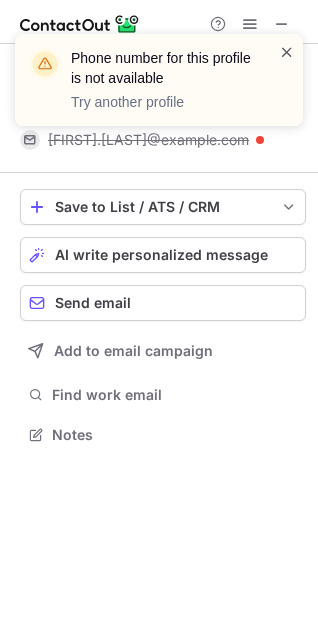 click at bounding box center (287, 52) 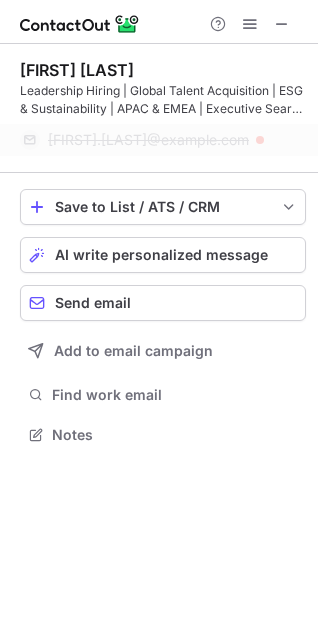 click at bounding box center (260, 140) 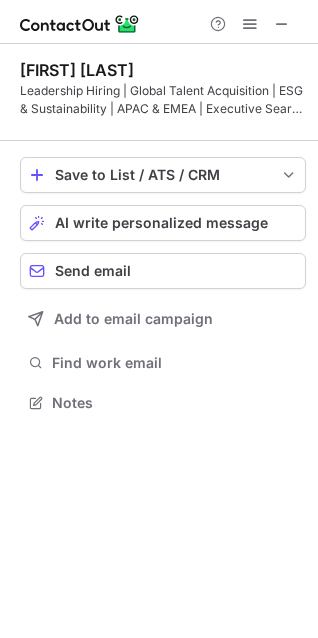 scroll, scrollTop: 388, scrollLeft: 318, axis: both 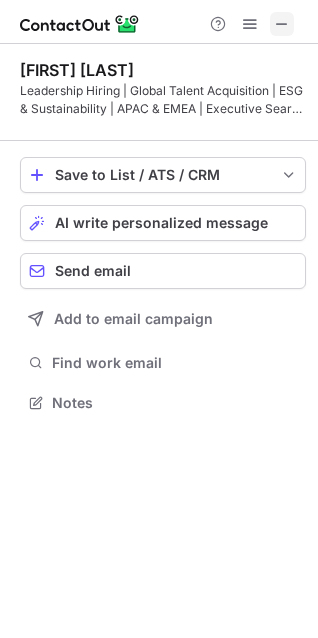 click at bounding box center (282, 24) 